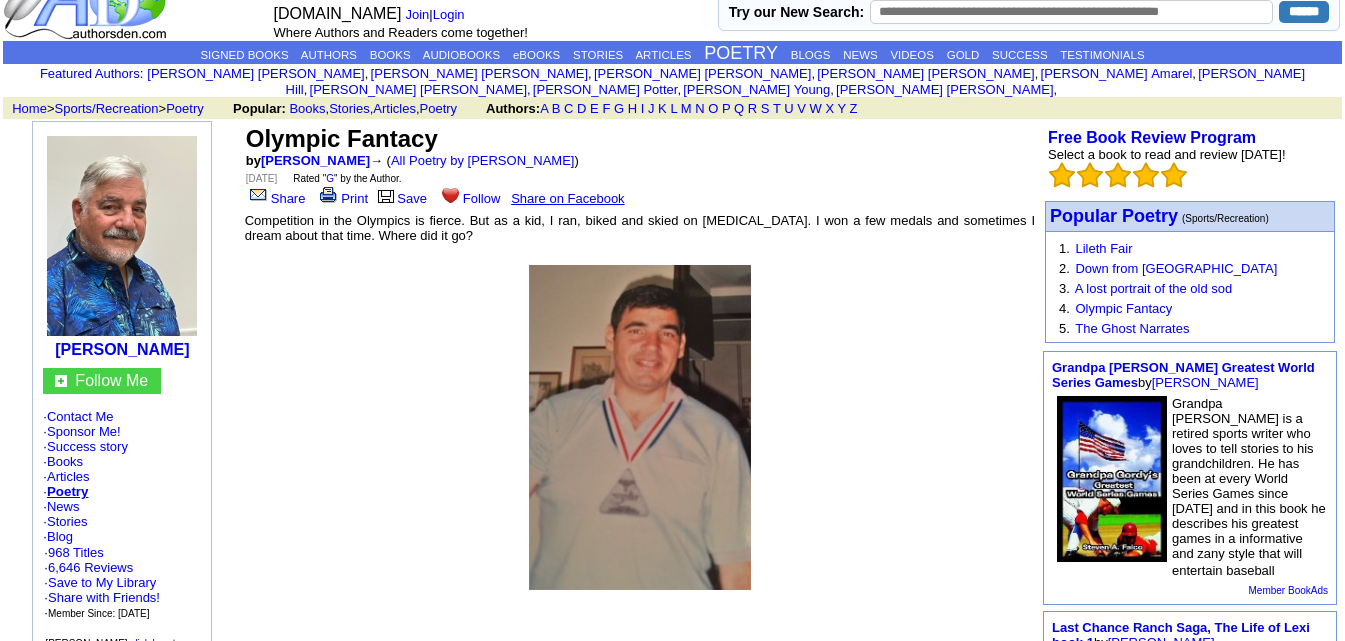 scroll, scrollTop: 43, scrollLeft: 0, axis: vertical 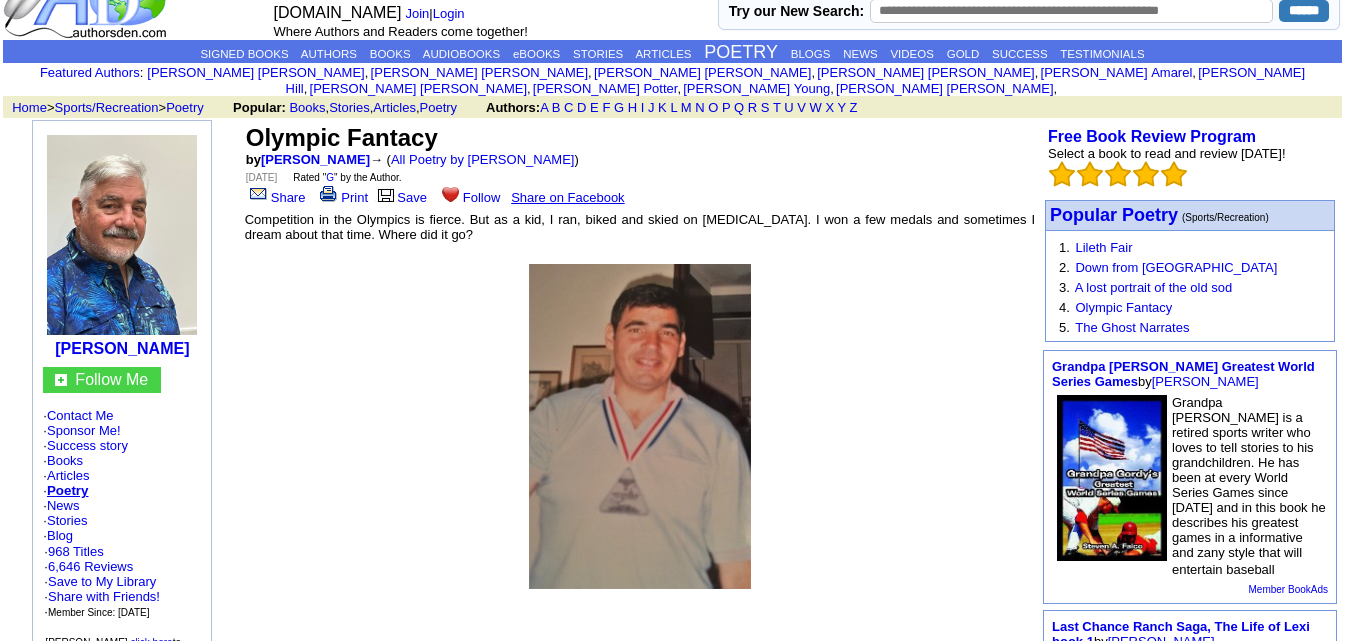 click on "Share on Facebook" at bounding box center (567, 197) 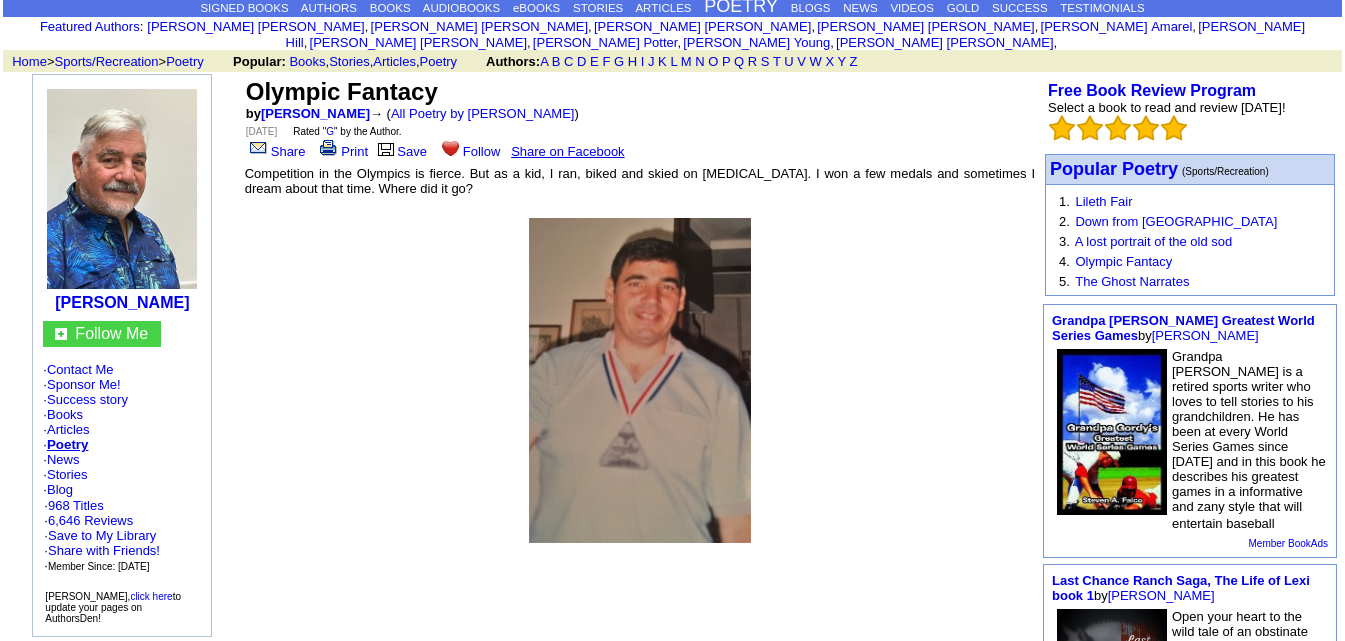 scroll, scrollTop: 91, scrollLeft: 0, axis: vertical 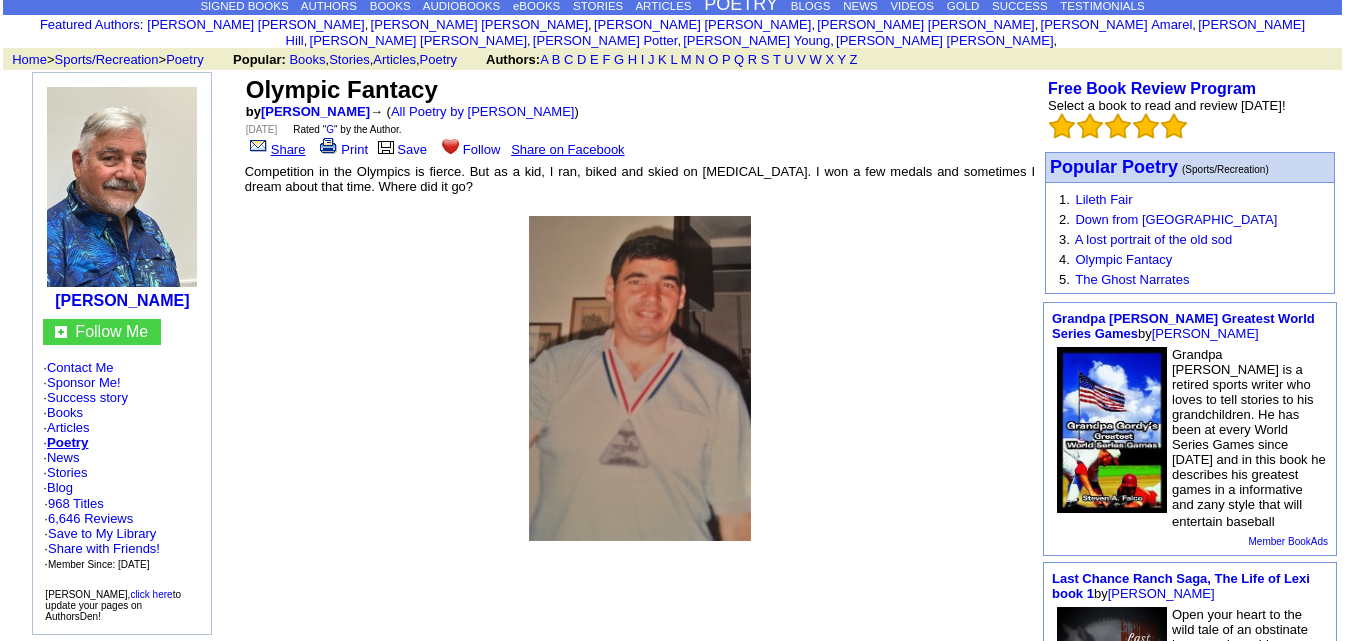 click at bounding box center [258, 146] 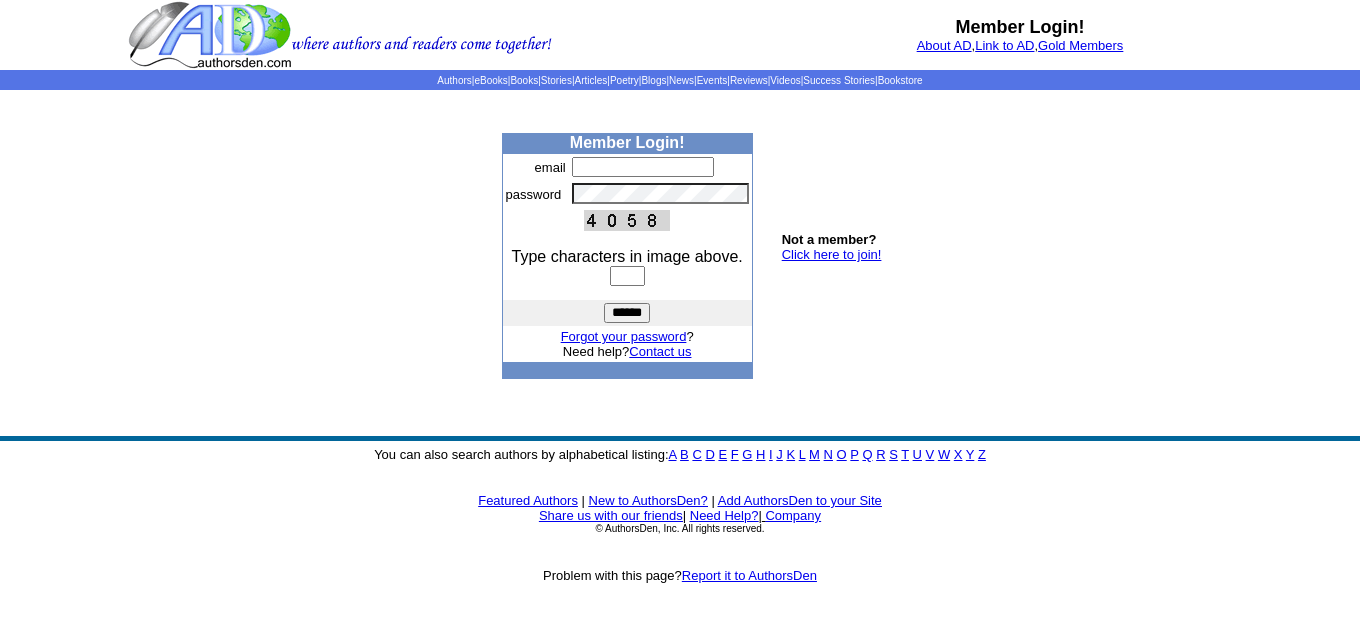 scroll, scrollTop: 0, scrollLeft: 0, axis: both 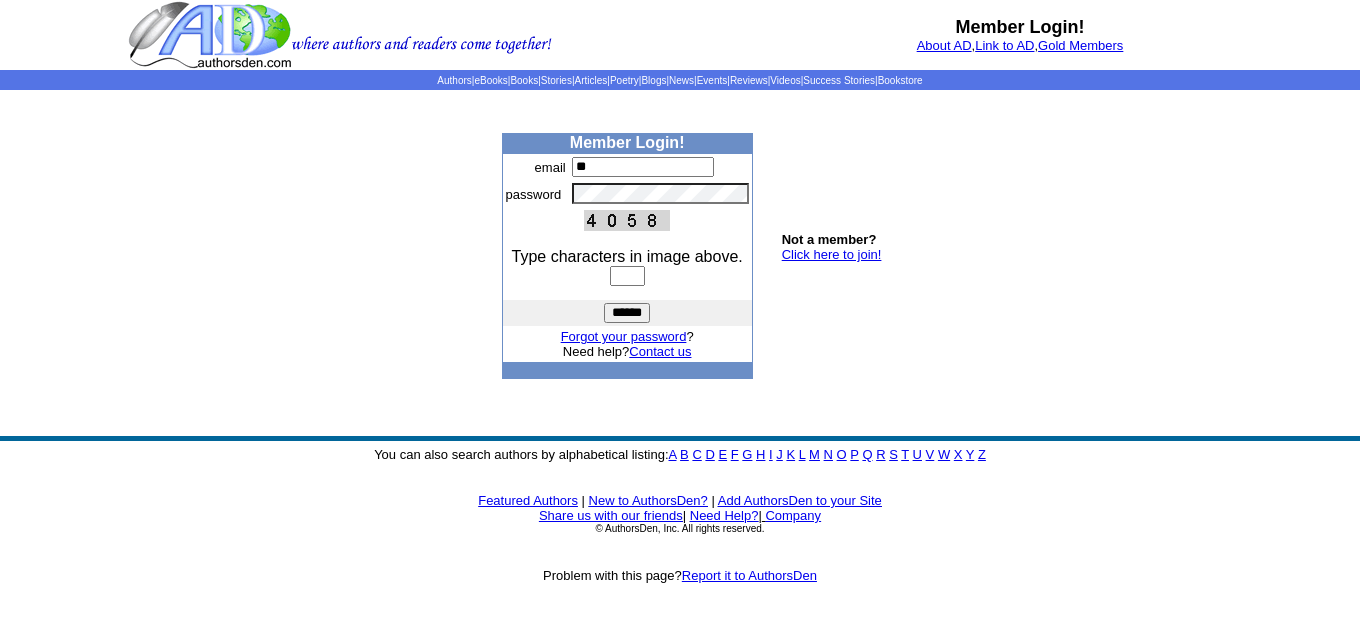 type on "*" 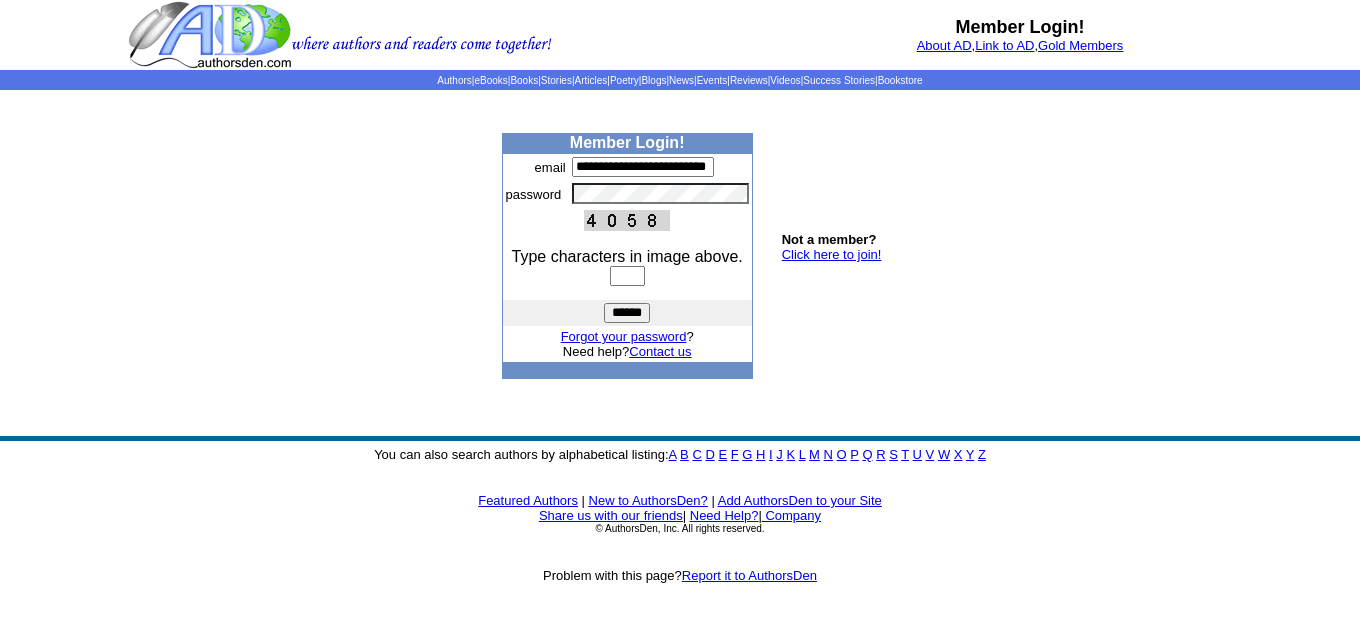 type on "**********" 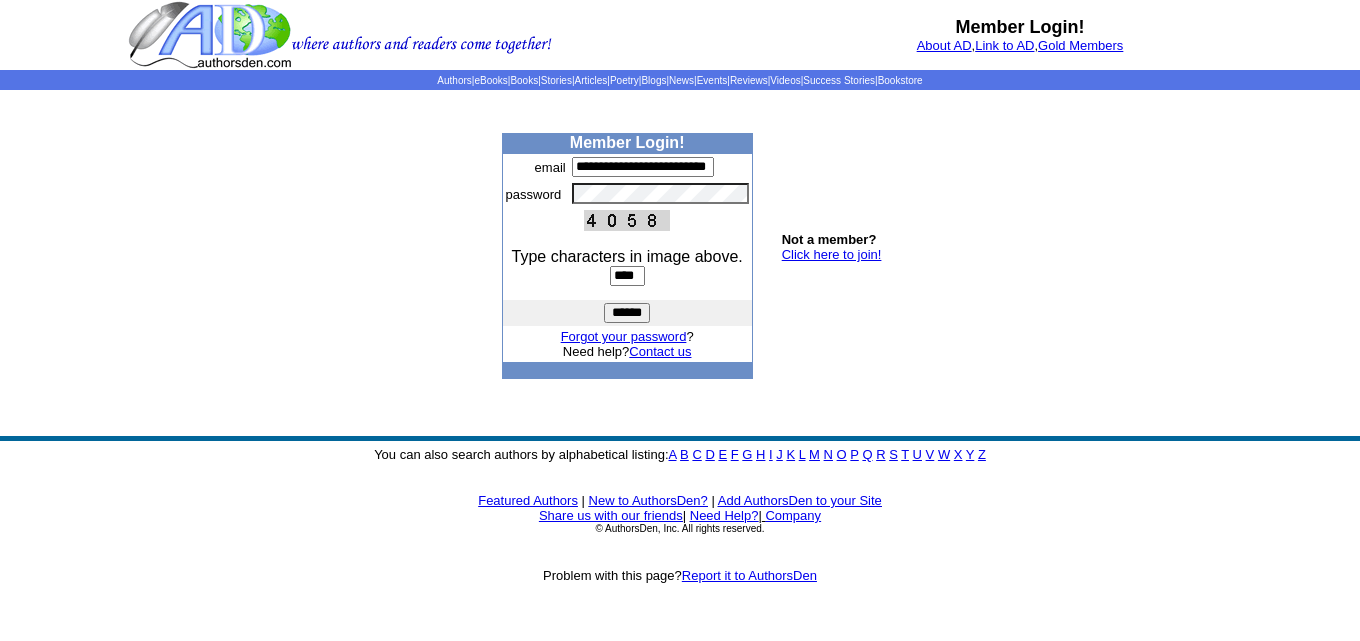 type on "****" 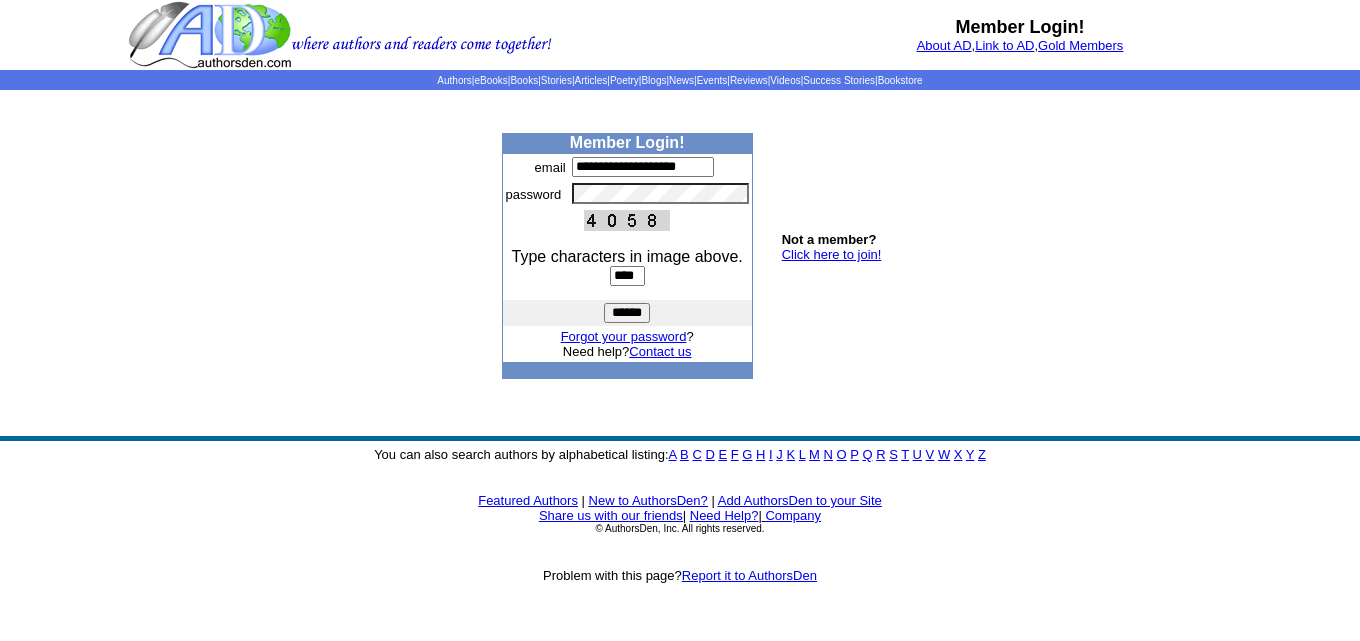drag, startPoint x: 640, startPoint y: 166, endPoint x: 568, endPoint y: 164, distance: 72.02777 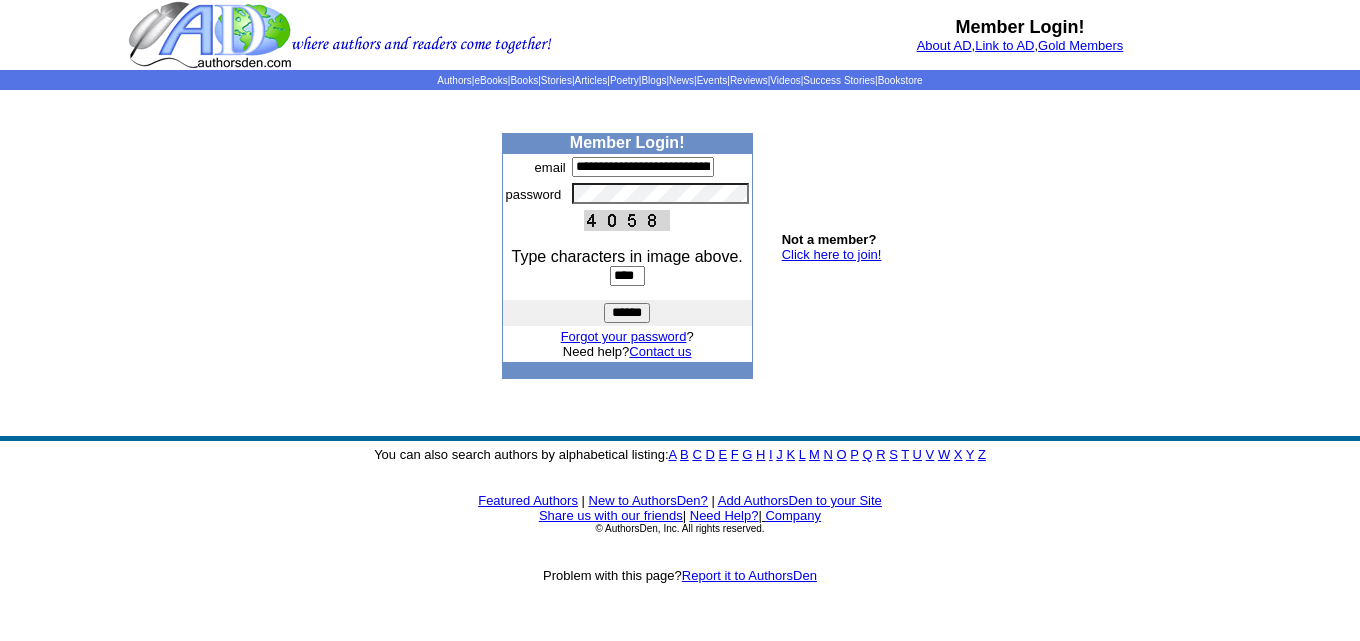 type on "**********" 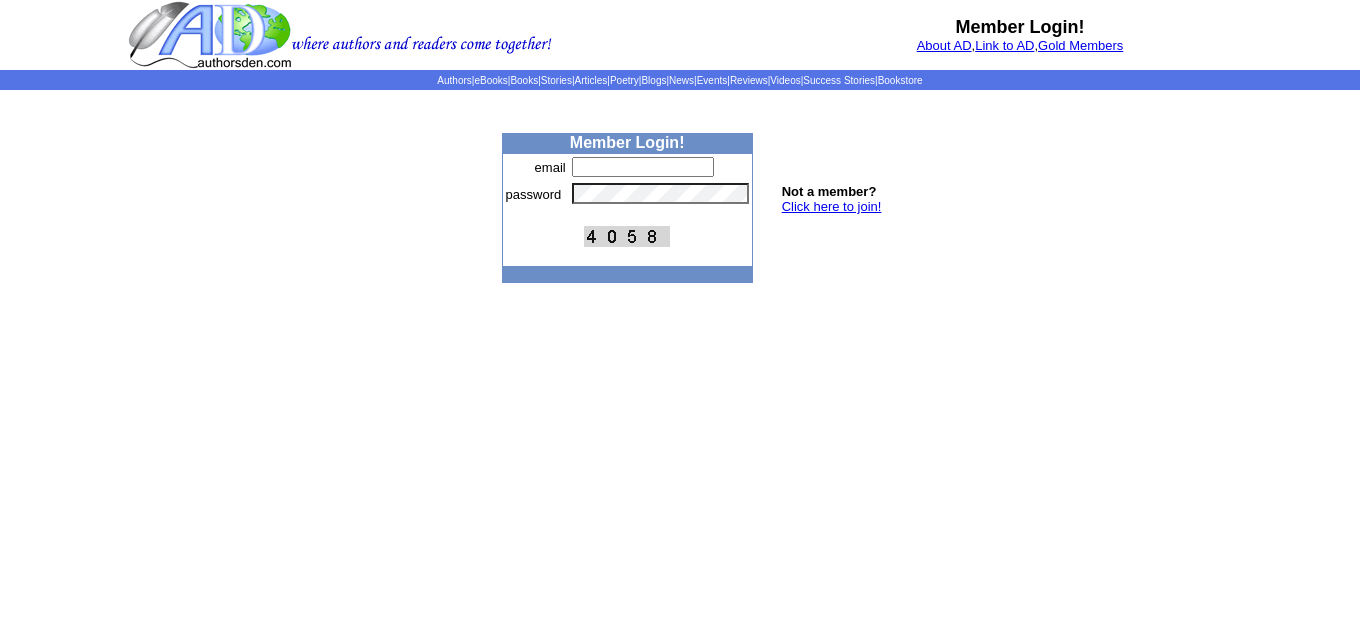 scroll, scrollTop: 0, scrollLeft: 0, axis: both 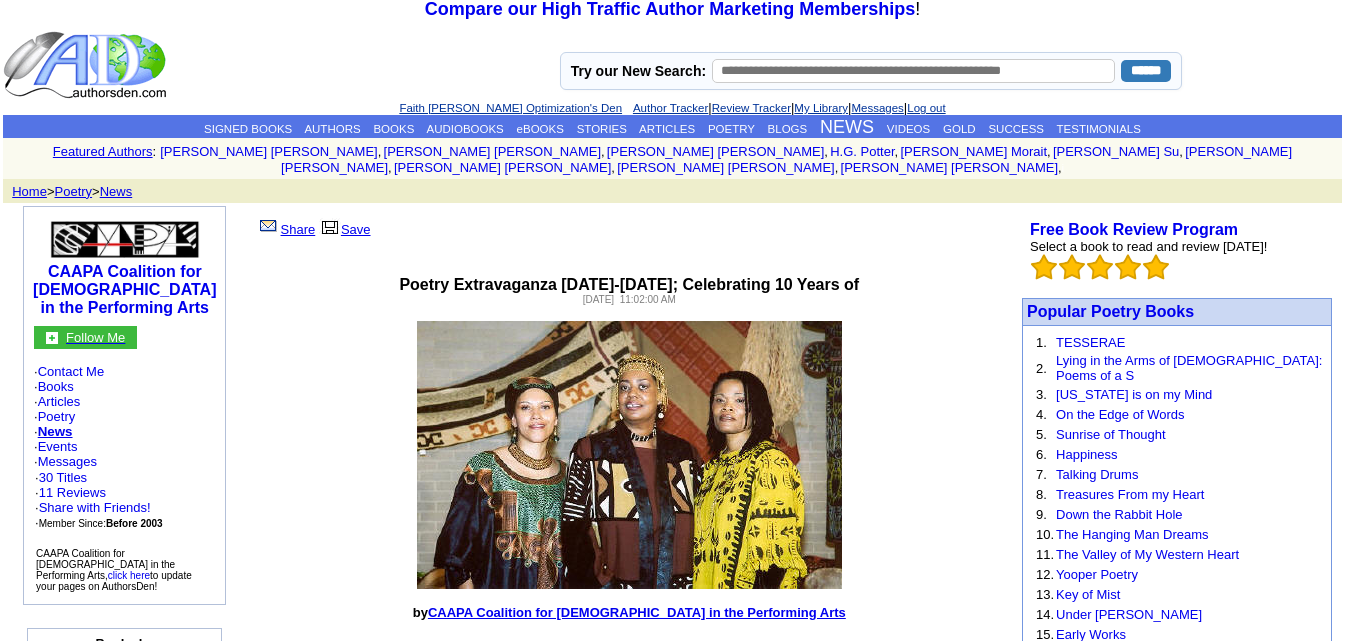 click on "Follow Me" 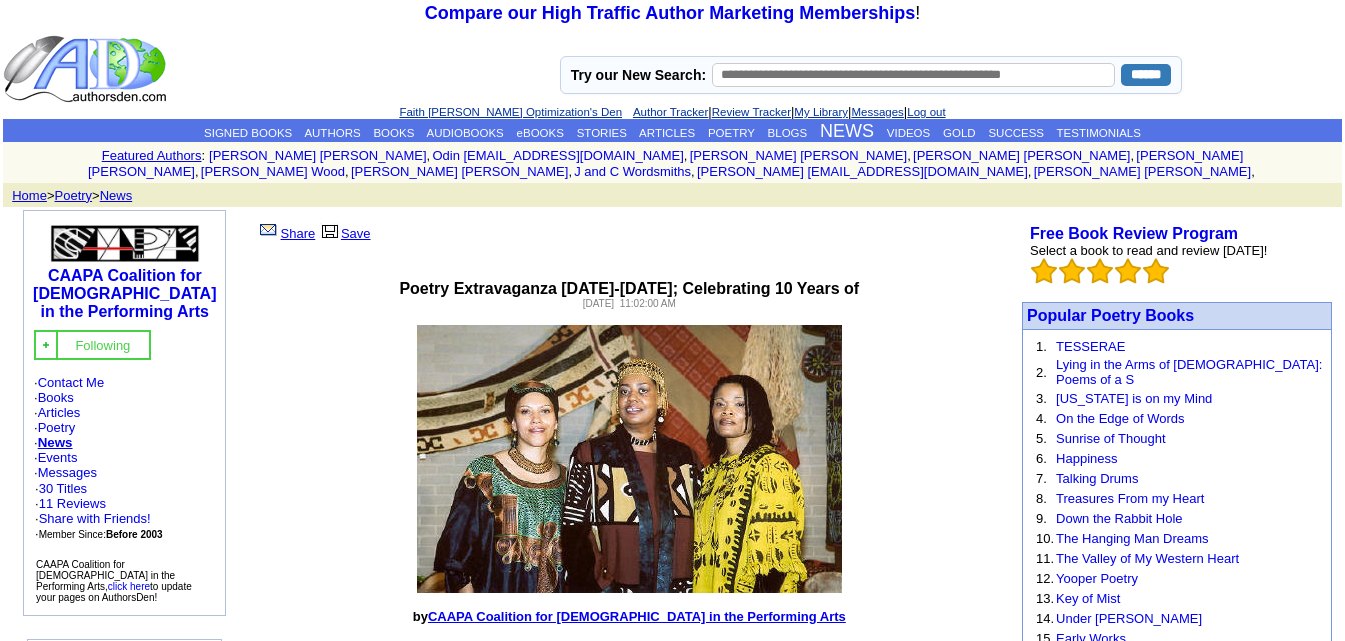 scroll, scrollTop: 0, scrollLeft: 0, axis: both 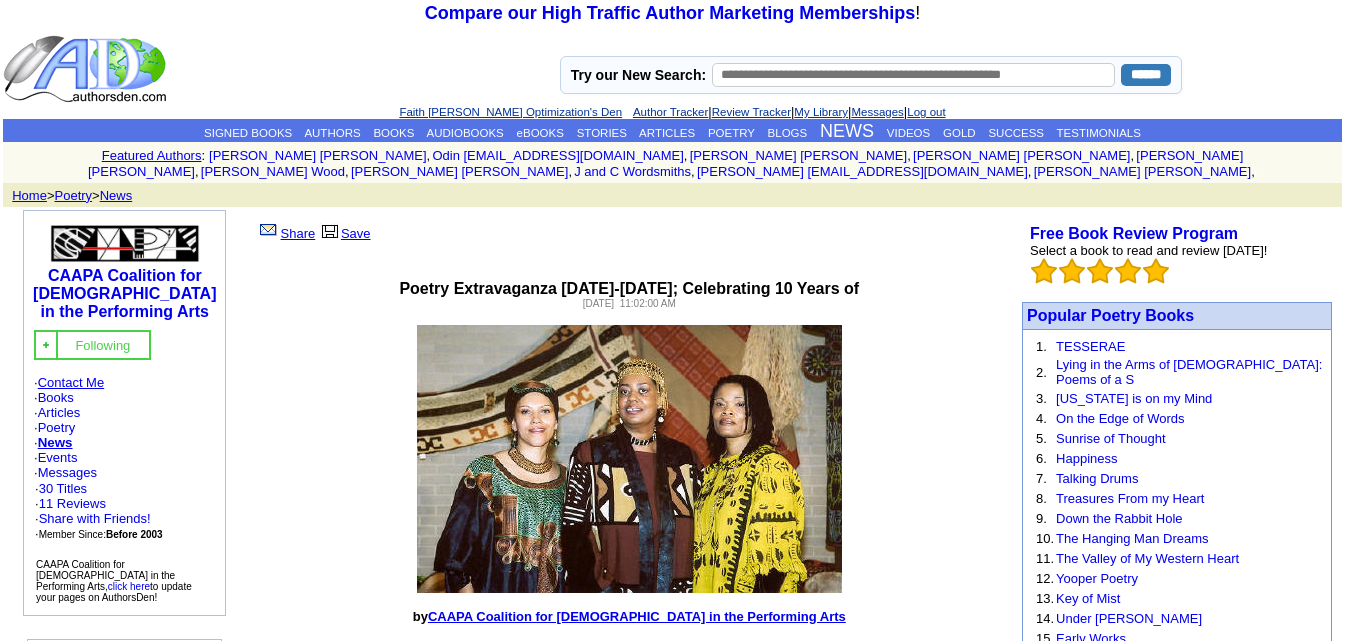 click on "Contact Me" 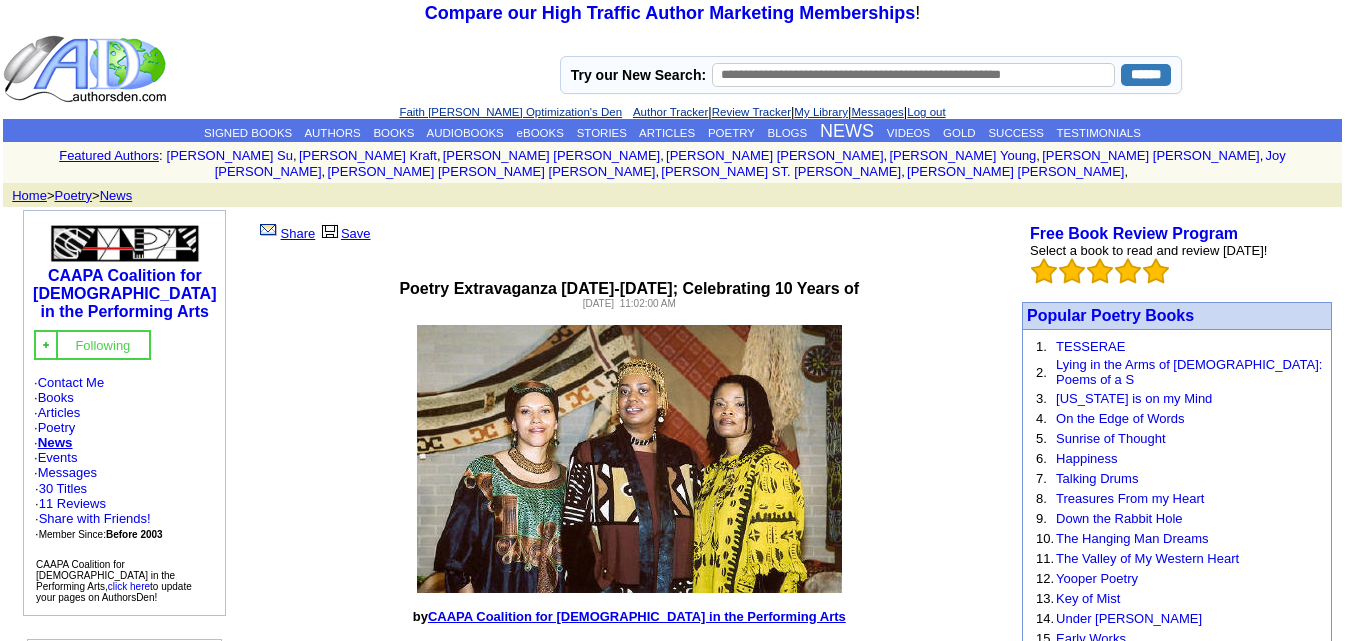 scroll, scrollTop: 0, scrollLeft: 0, axis: both 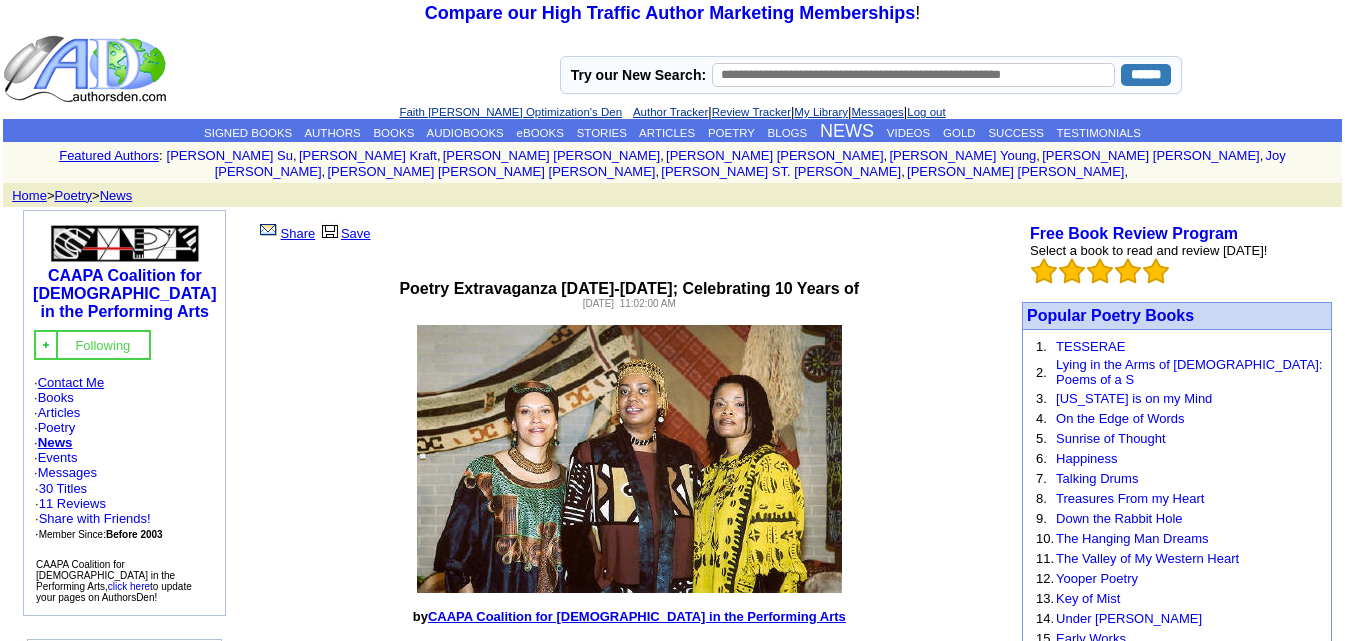 click on "Contact Me" 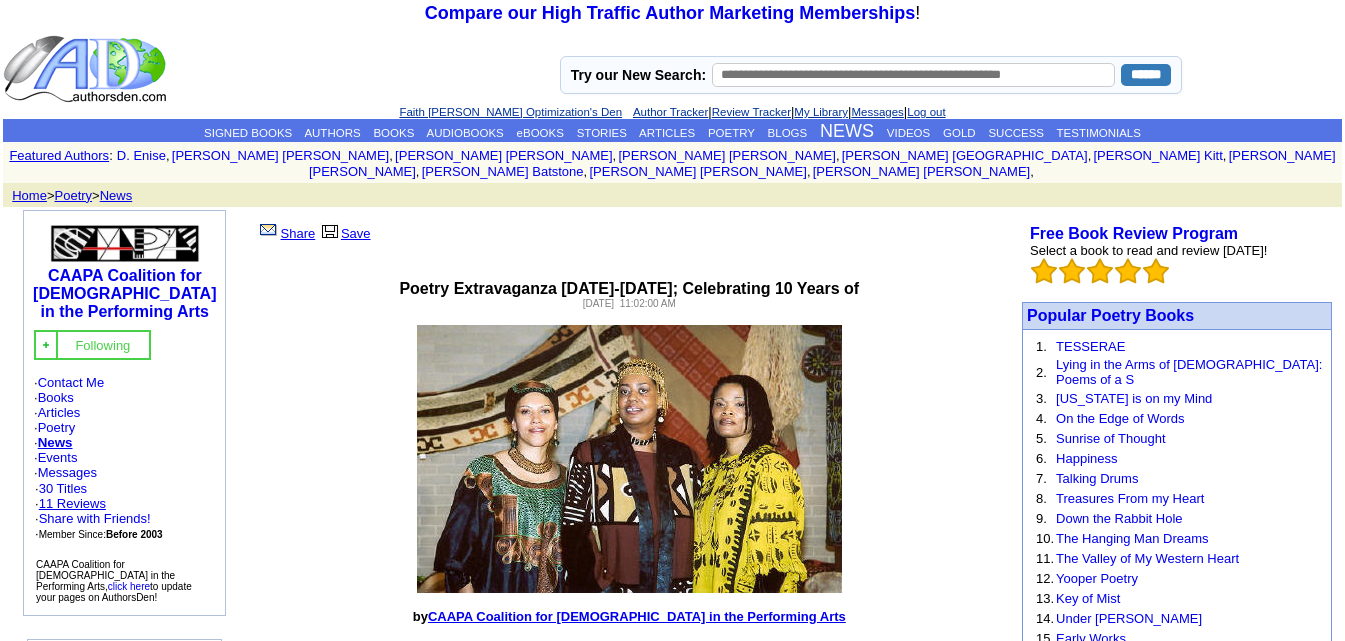 scroll, scrollTop: 0, scrollLeft: 0, axis: both 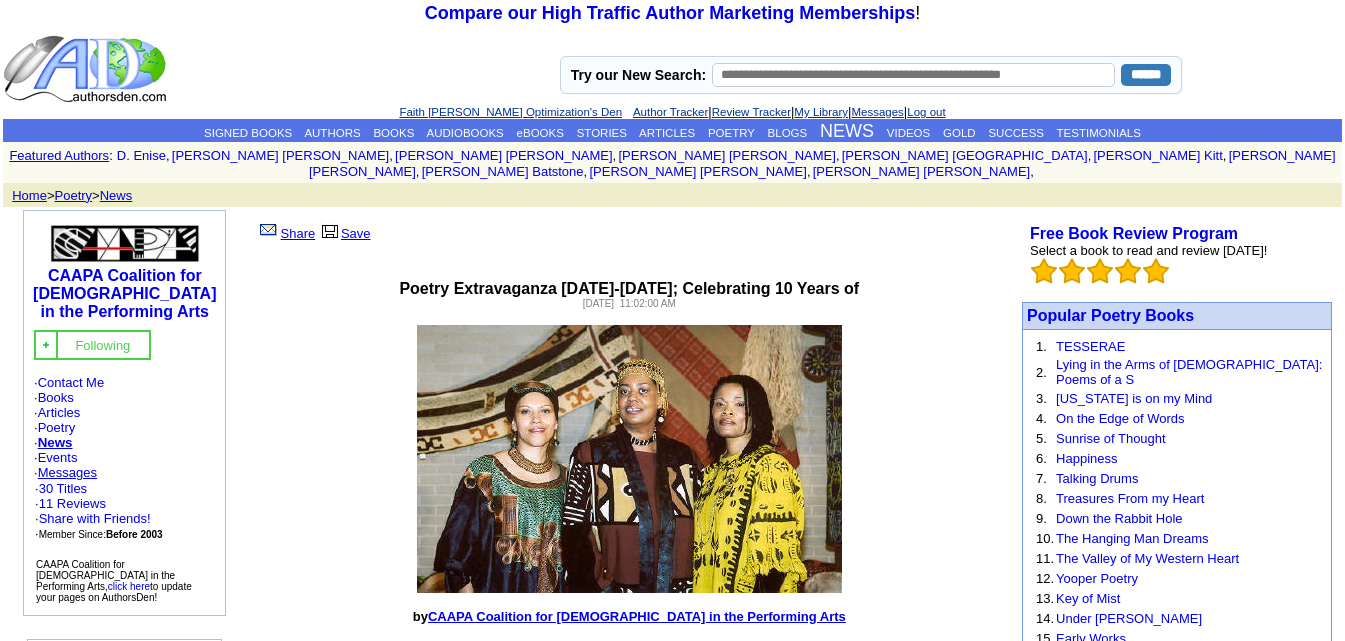 click on "Messages" 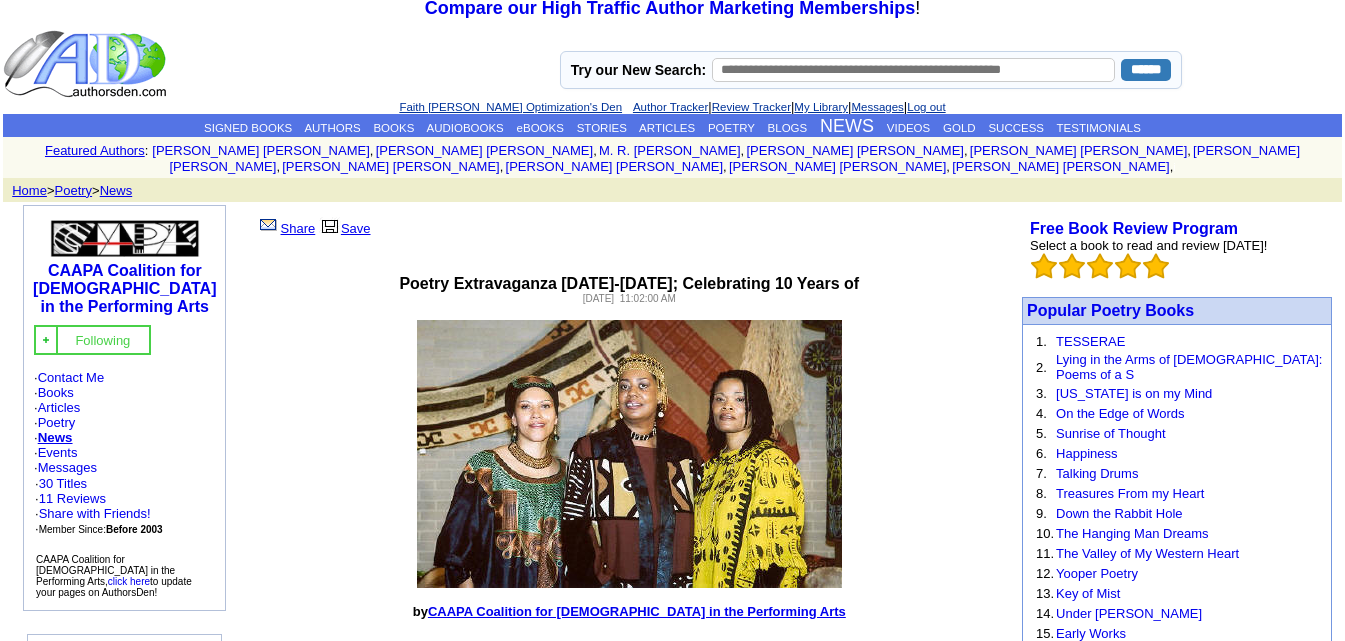 scroll, scrollTop: 0, scrollLeft: 0, axis: both 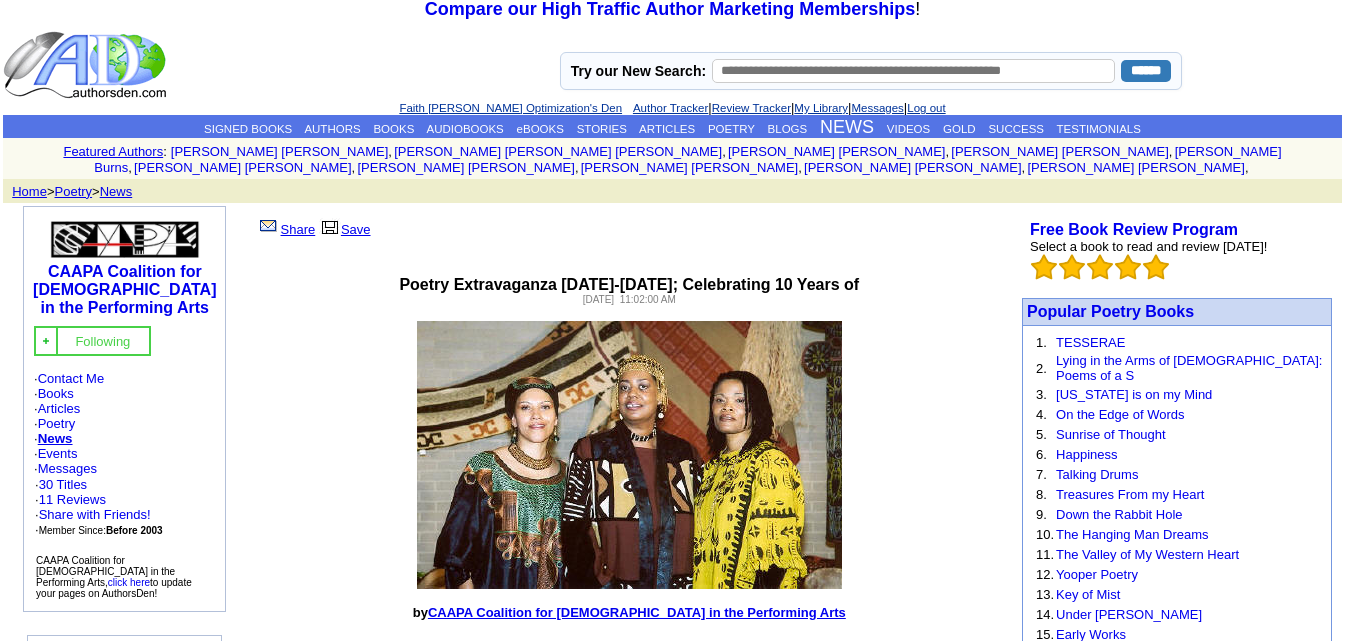 click at bounding box center [913, 71] 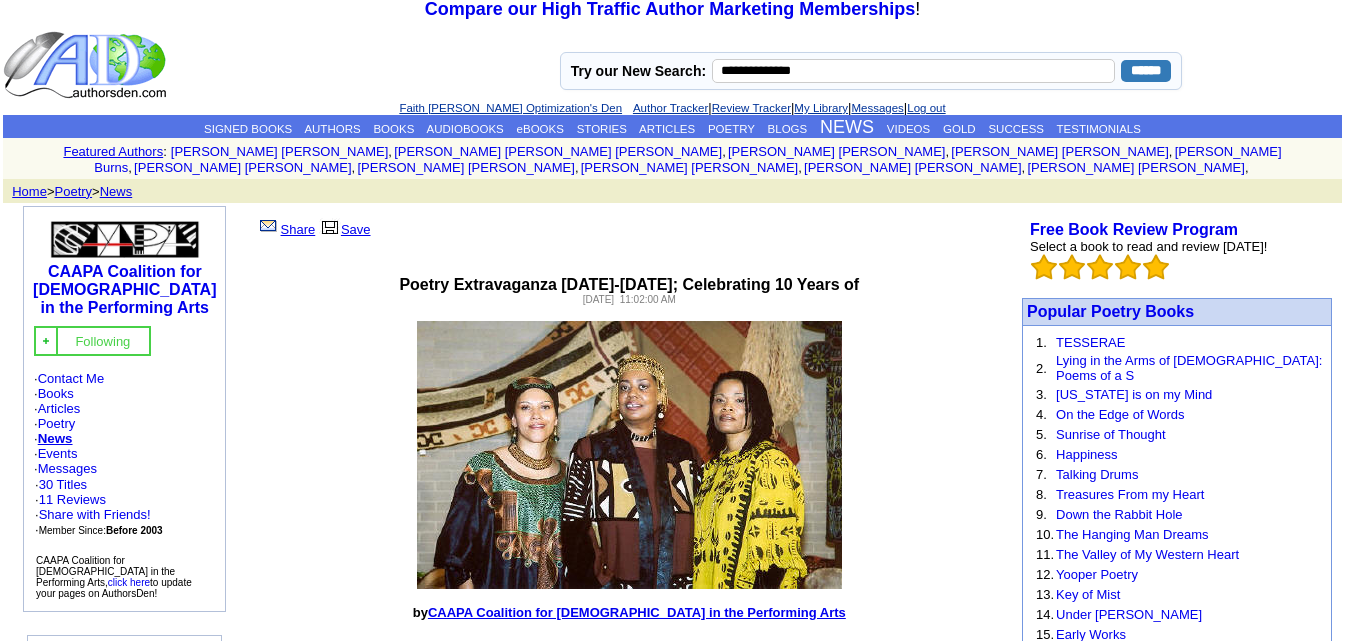 type on "**********" 